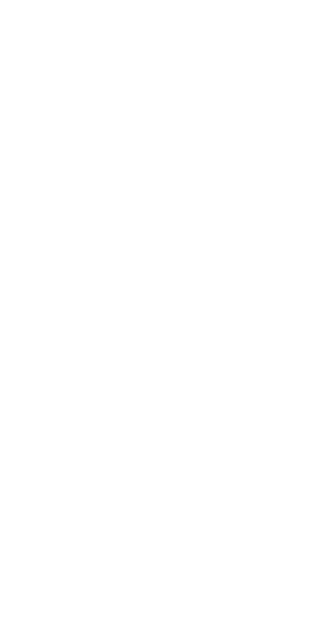 scroll, scrollTop: 0, scrollLeft: 0, axis: both 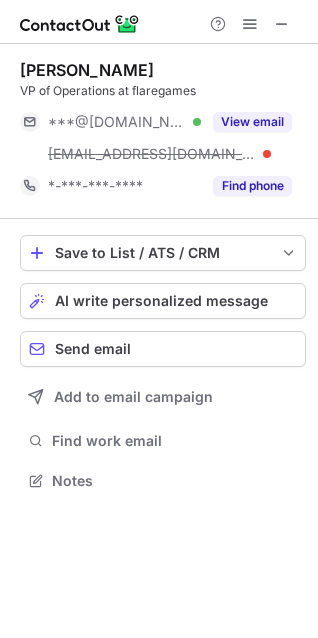 click at bounding box center [282, 24] 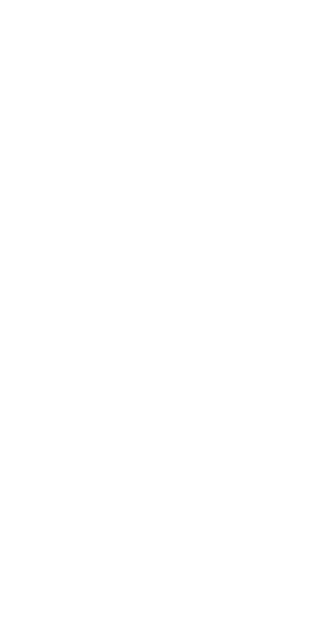 scroll, scrollTop: 0, scrollLeft: 0, axis: both 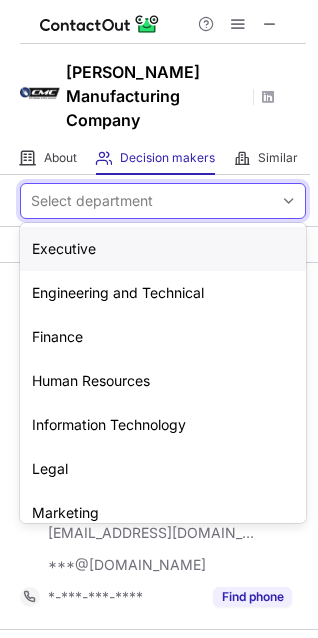 click on "Select department" at bounding box center [92, 201] 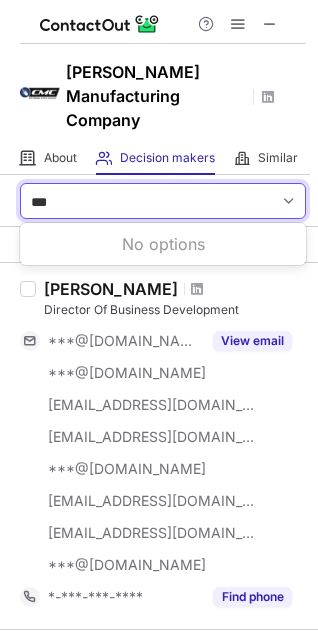 type on "***" 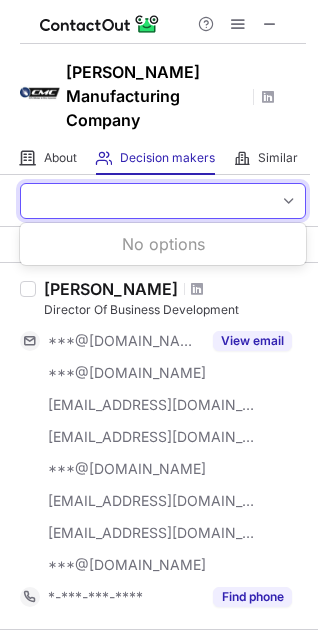 click on "CTO" at bounding box center [147, 201] 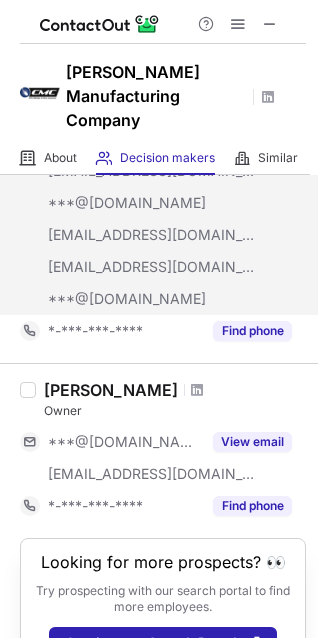 scroll, scrollTop: 313, scrollLeft: 0, axis: vertical 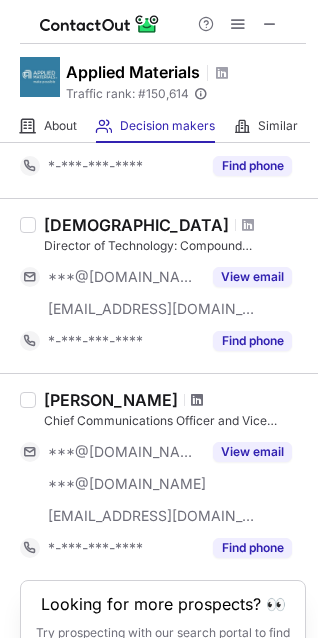 click at bounding box center (197, 400) 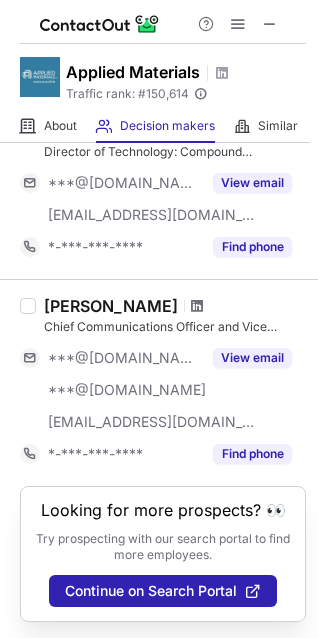 scroll, scrollTop: 1513, scrollLeft: 0, axis: vertical 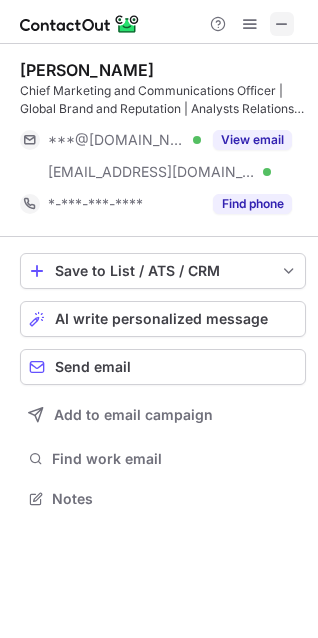 click at bounding box center [282, 24] 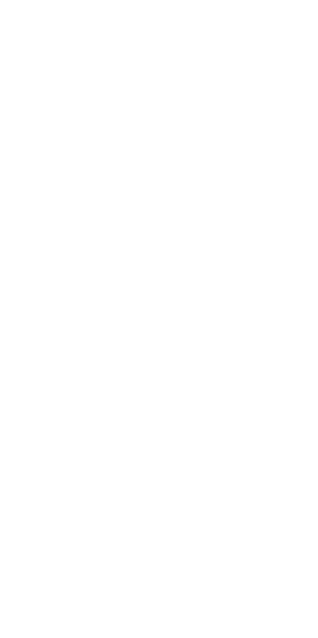 scroll, scrollTop: 0, scrollLeft: 0, axis: both 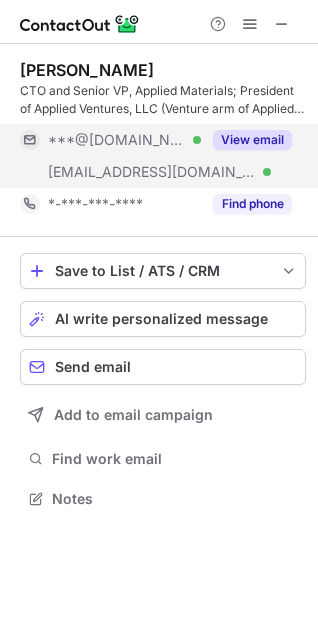 click on "View email" at bounding box center (252, 140) 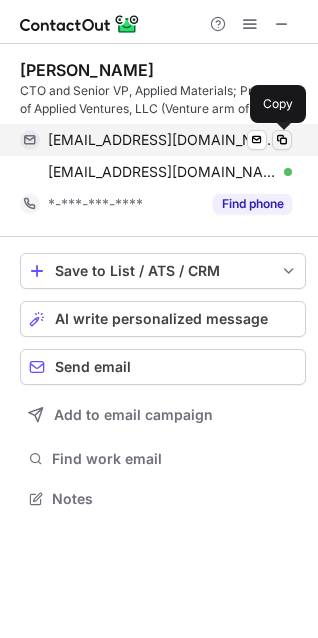 click at bounding box center (282, 140) 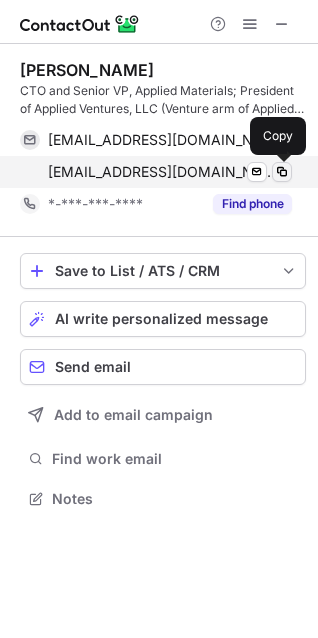click at bounding box center [282, 172] 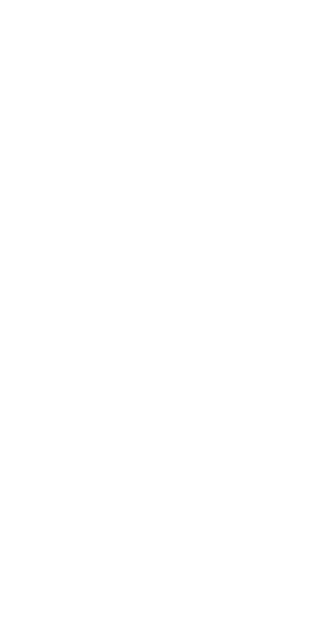 scroll, scrollTop: 0, scrollLeft: 0, axis: both 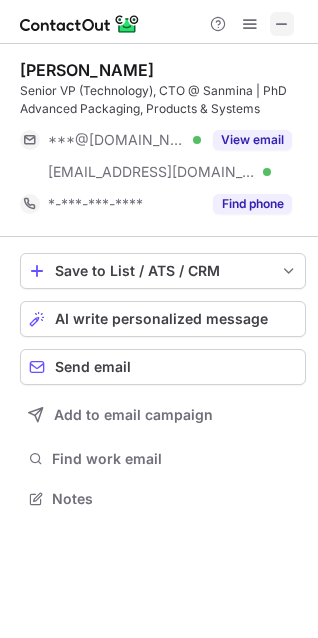 click at bounding box center [282, 24] 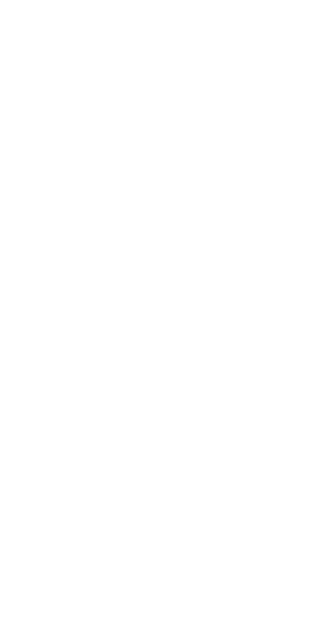 scroll, scrollTop: 0, scrollLeft: 0, axis: both 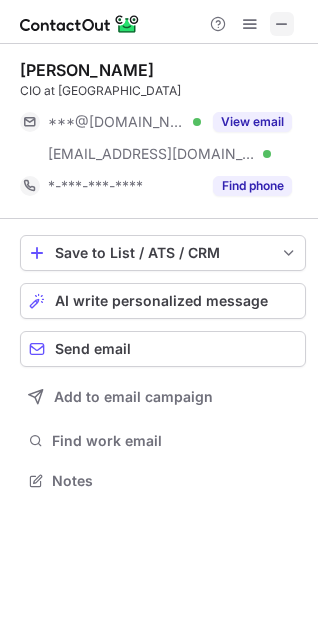 click at bounding box center (282, 24) 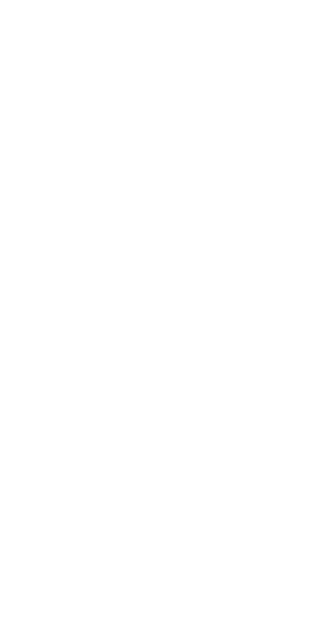 scroll, scrollTop: 0, scrollLeft: 0, axis: both 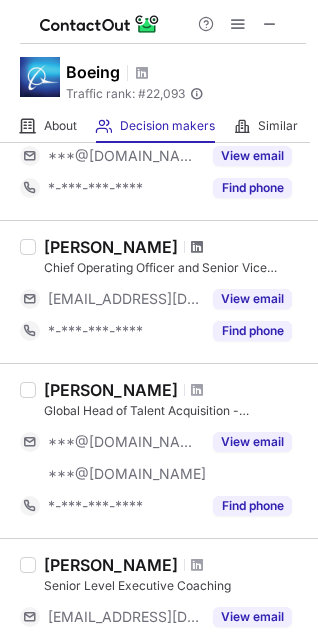 click at bounding box center [197, 247] 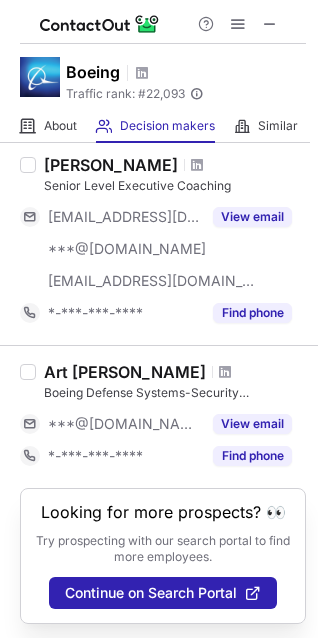 scroll, scrollTop: 1321, scrollLeft: 0, axis: vertical 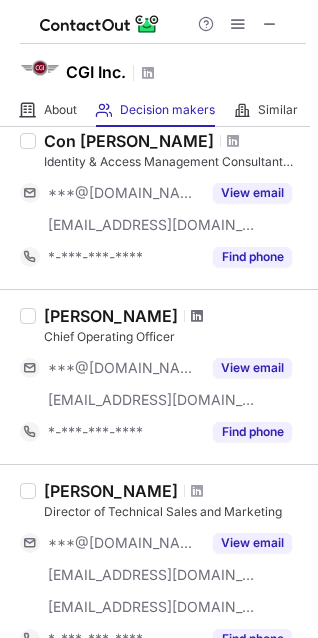 click at bounding box center (197, 316) 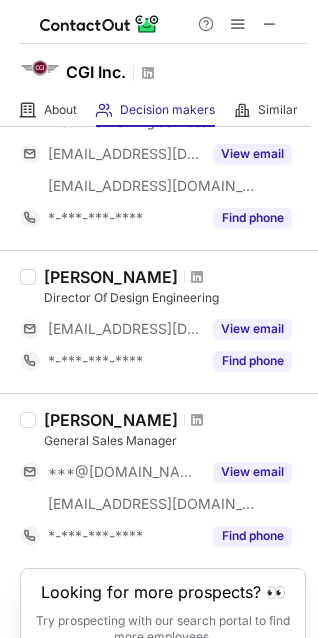 scroll, scrollTop: 1401, scrollLeft: 0, axis: vertical 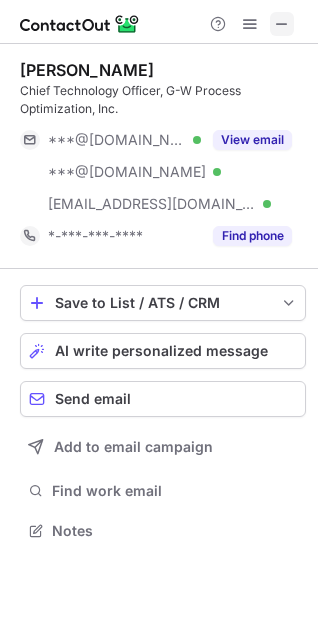 click at bounding box center [282, 24] 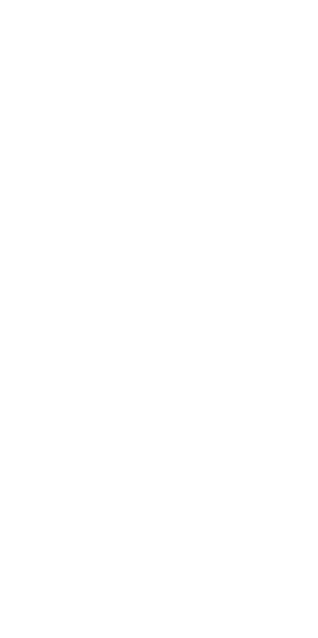 scroll, scrollTop: 0, scrollLeft: 0, axis: both 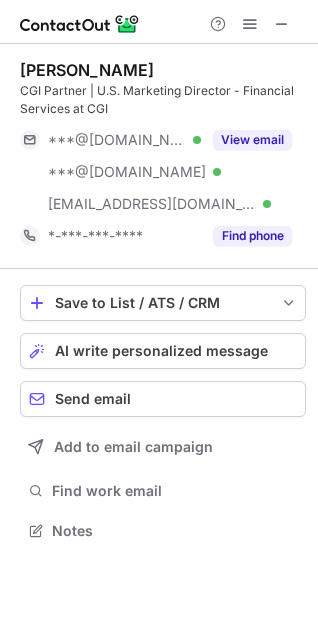 click at bounding box center (159, 22) 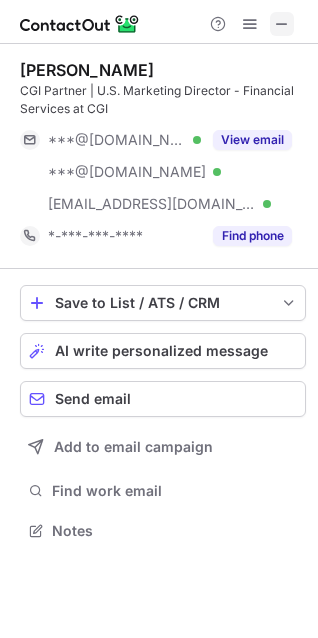 click at bounding box center [282, 24] 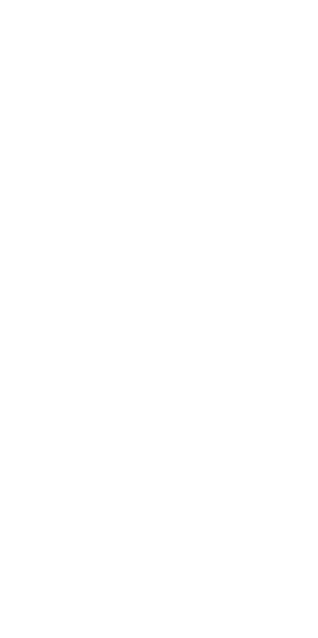 scroll, scrollTop: 0, scrollLeft: 0, axis: both 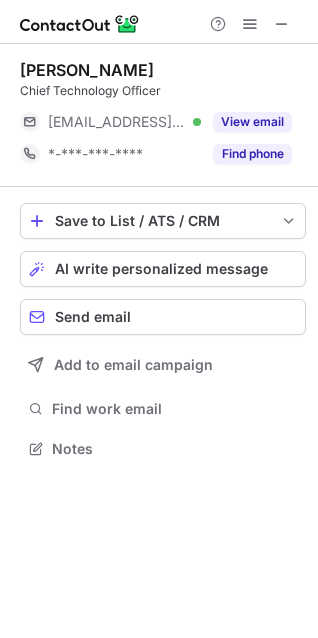 click at bounding box center (159, 22) 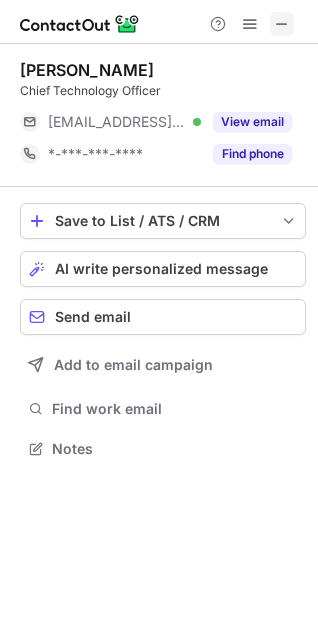 click at bounding box center (282, 24) 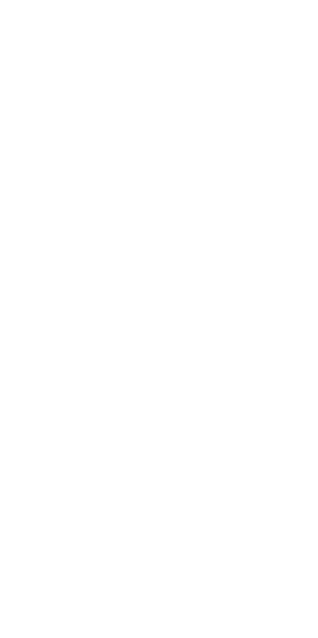 scroll, scrollTop: 0, scrollLeft: 0, axis: both 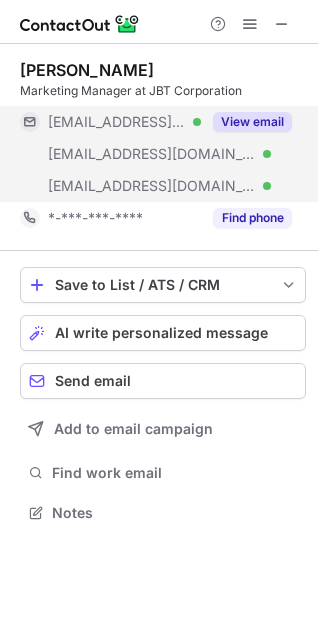 click on "View email" at bounding box center (252, 122) 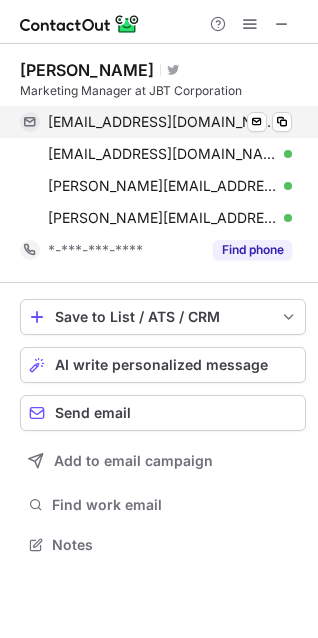 scroll, scrollTop: 10, scrollLeft: 10, axis: both 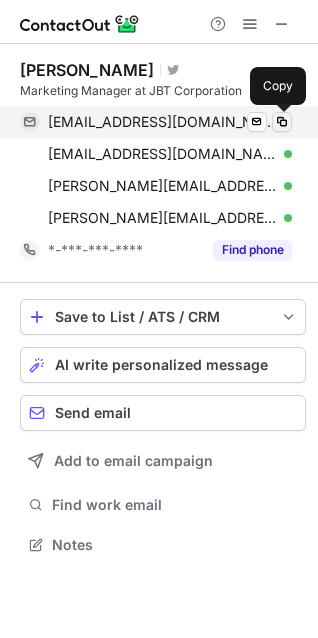 click at bounding box center [282, 122] 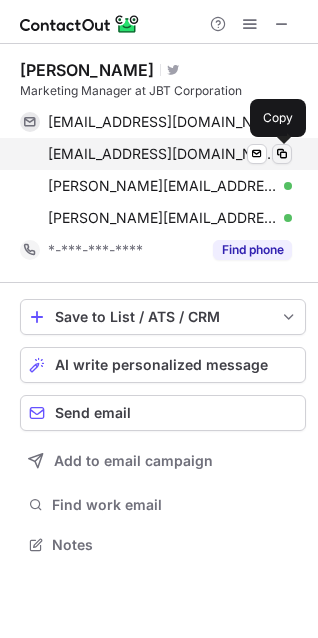 click at bounding box center (282, 154) 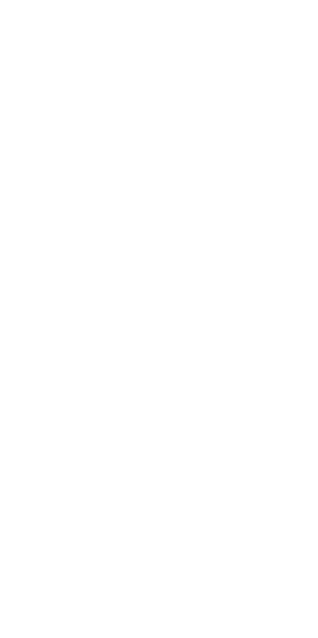 scroll, scrollTop: 0, scrollLeft: 0, axis: both 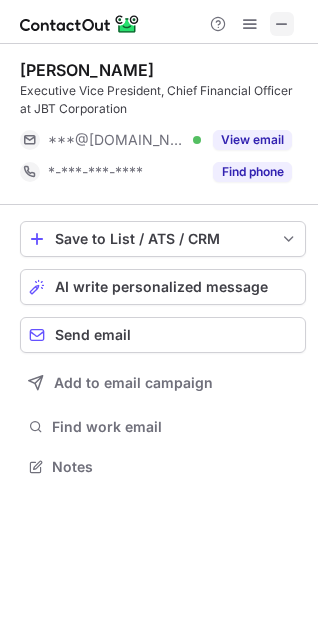 click at bounding box center (282, 24) 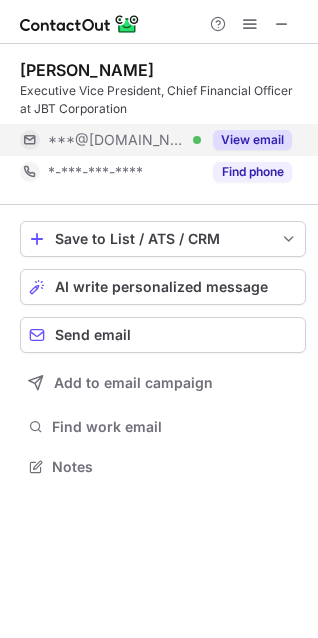 click on "View email" at bounding box center (252, 140) 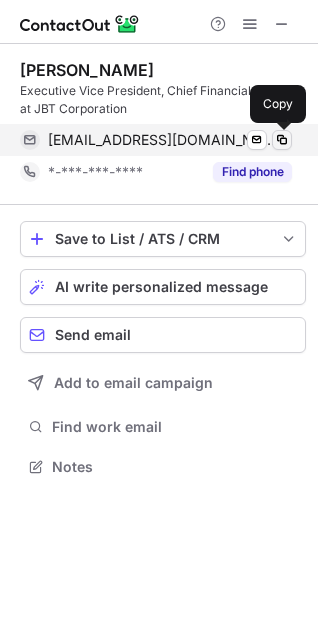 click at bounding box center [282, 140] 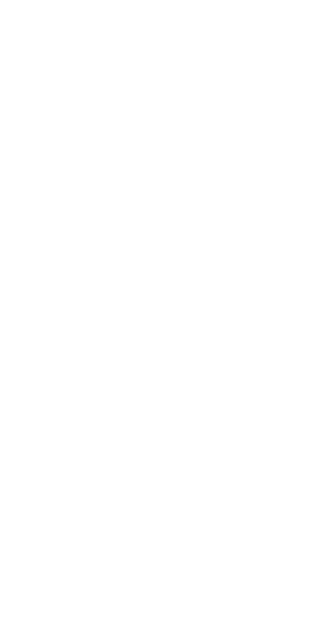 scroll, scrollTop: 0, scrollLeft: 0, axis: both 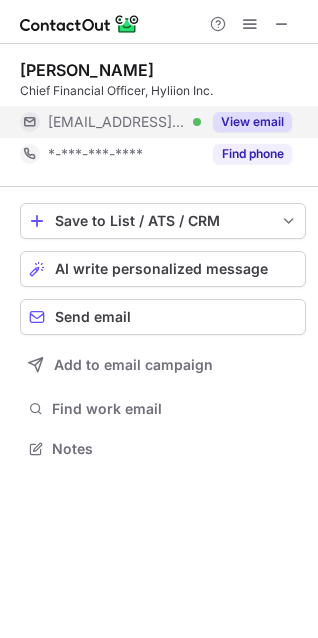 click on "View email" at bounding box center (252, 122) 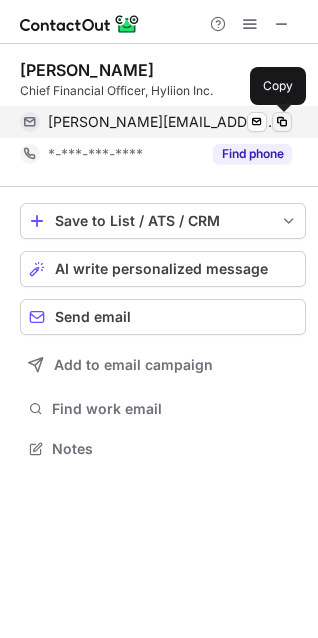 click at bounding box center [282, 122] 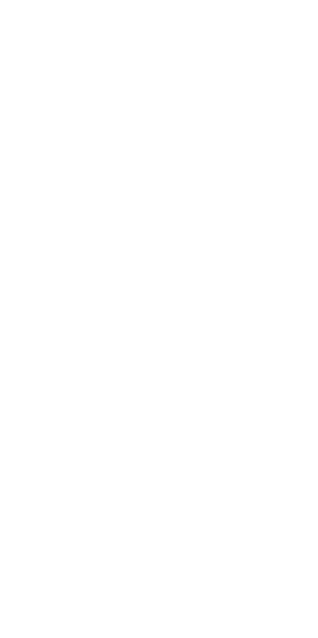 scroll, scrollTop: 0, scrollLeft: 0, axis: both 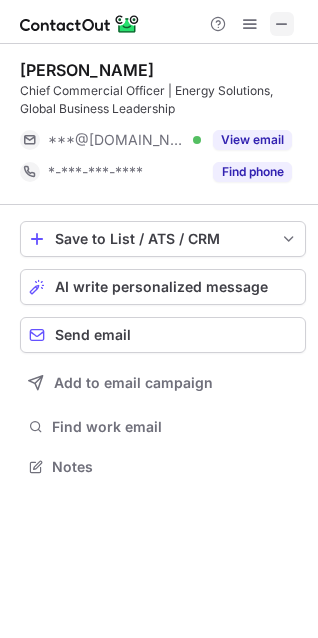 click at bounding box center [282, 24] 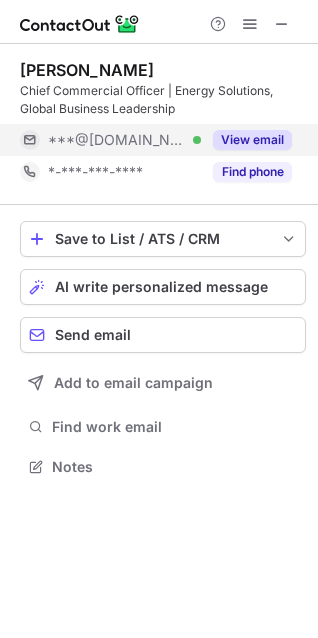 click on "View email" at bounding box center (252, 140) 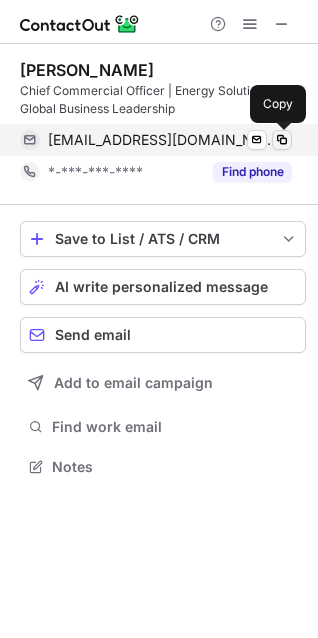 click at bounding box center [282, 140] 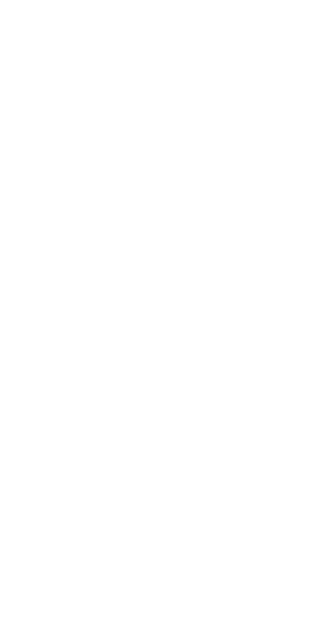 scroll, scrollTop: 0, scrollLeft: 0, axis: both 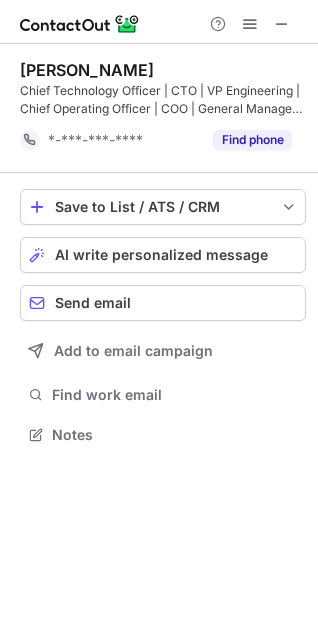 click on "William Mathewes" at bounding box center (87, 70) 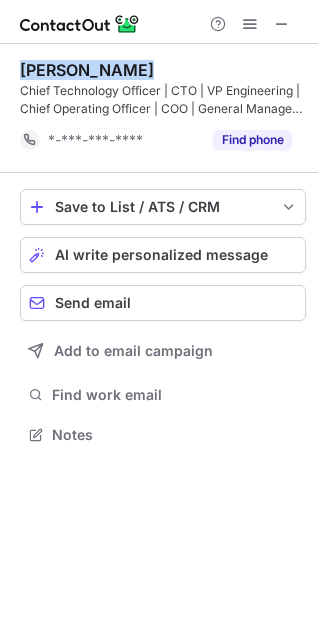 click on "William Mathewes" at bounding box center [87, 70] 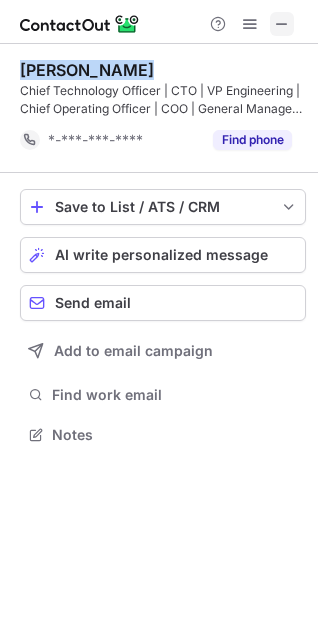 click at bounding box center (282, 24) 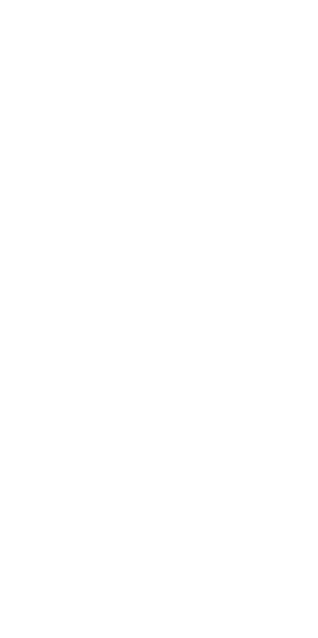 scroll, scrollTop: 0, scrollLeft: 0, axis: both 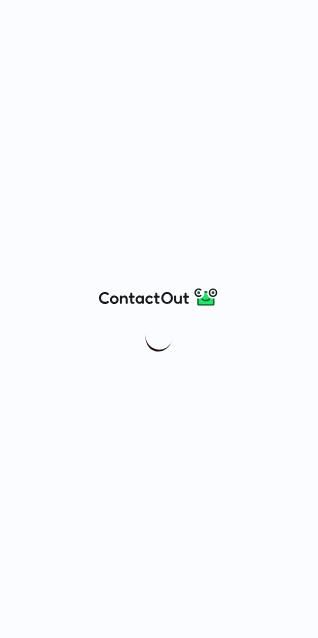 click at bounding box center (159, 319) 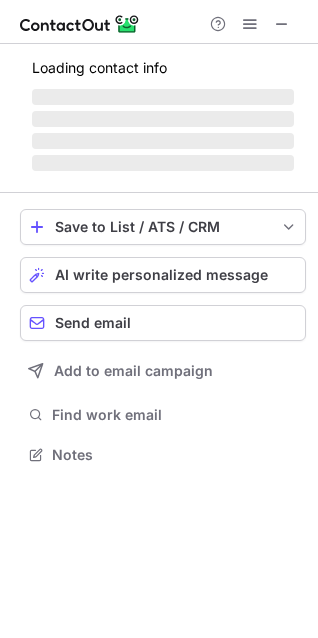 scroll, scrollTop: 10, scrollLeft: 10, axis: both 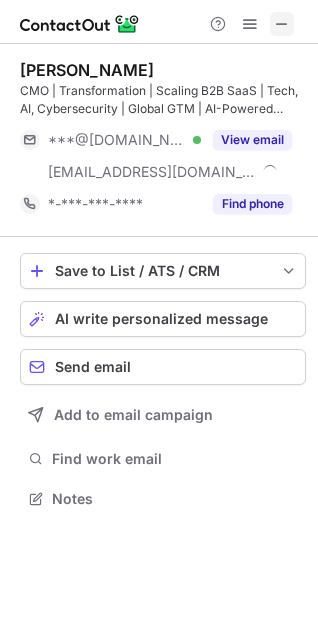 click at bounding box center (282, 24) 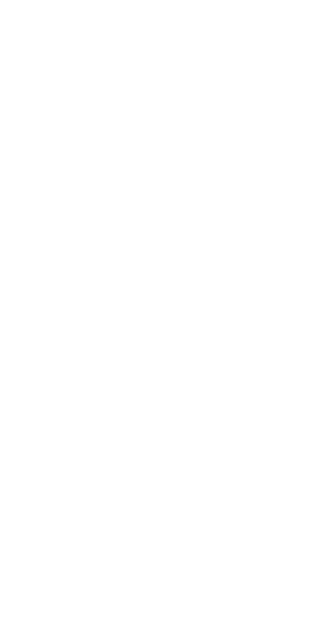 scroll, scrollTop: 0, scrollLeft: 0, axis: both 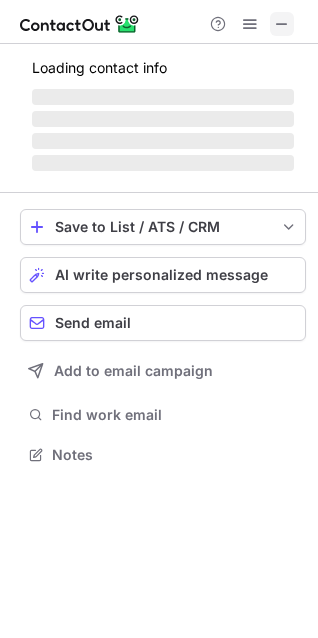 click at bounding box center [282, 24] 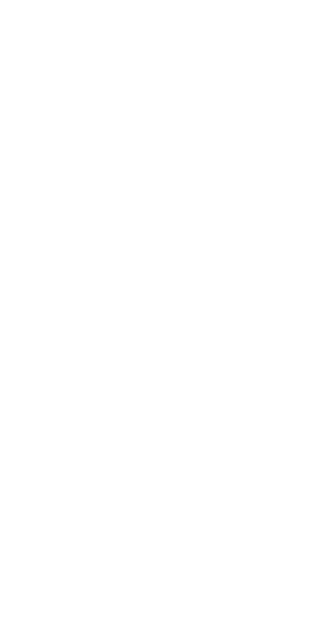 scroll, scrollTop: 0, scrollLeft: 0, axis: both 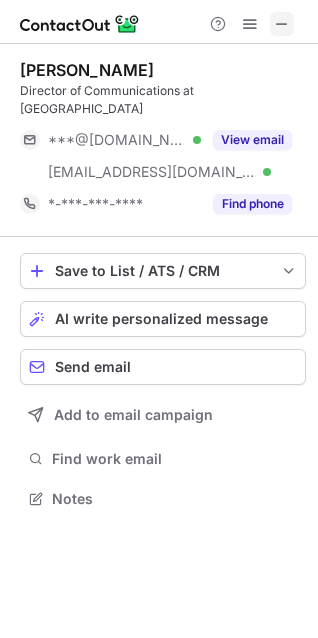 click at bounding box center [282, 24] 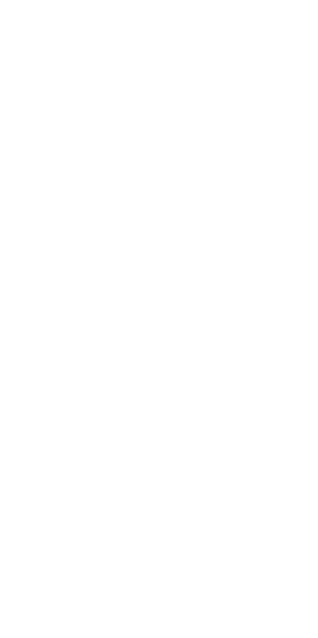 scroll, scrollTop: 0, scrollLeft: 0, axis: both 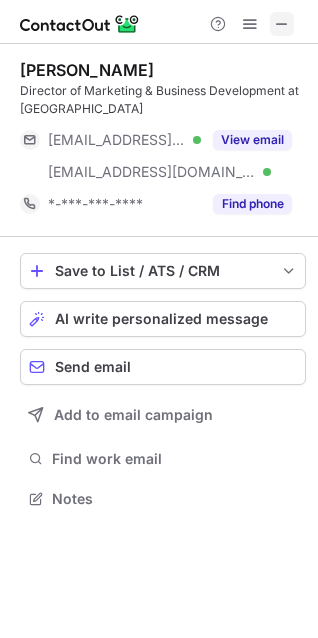 click at bounding box center [282, 24] 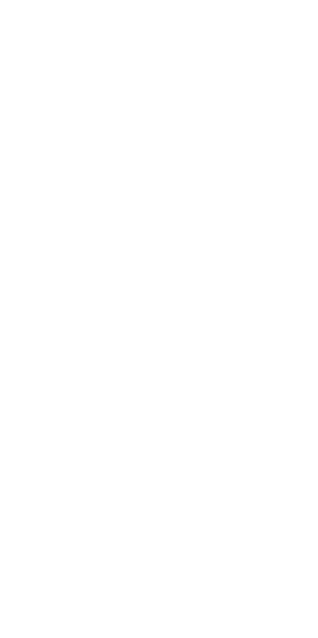 scroll, scrollTop: 0, scrollLeft: 0, axis: both 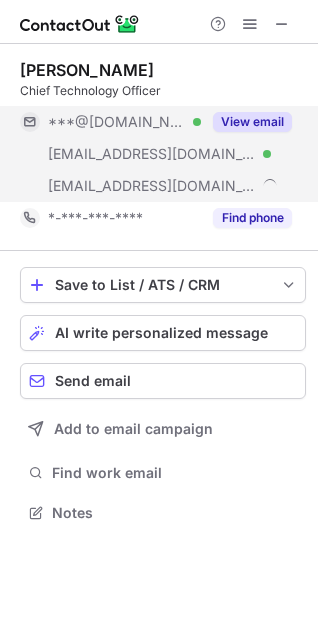 click on "View email" at bounding box center [252, 122] 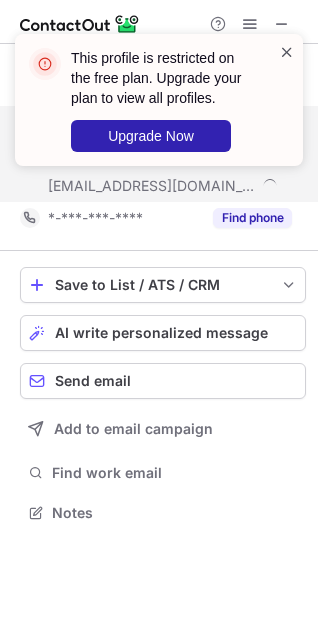 click at bounding box center [287, 52] 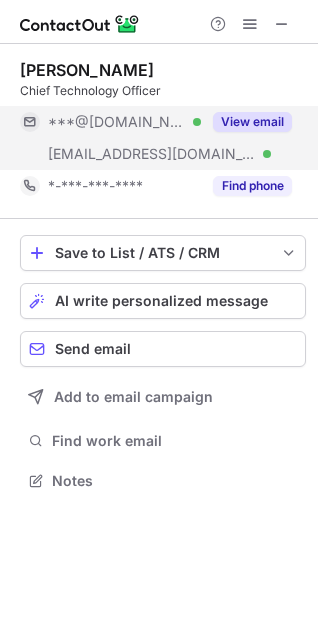 scroll, scrollTop: 467, scrollLeft: 318, axis: both 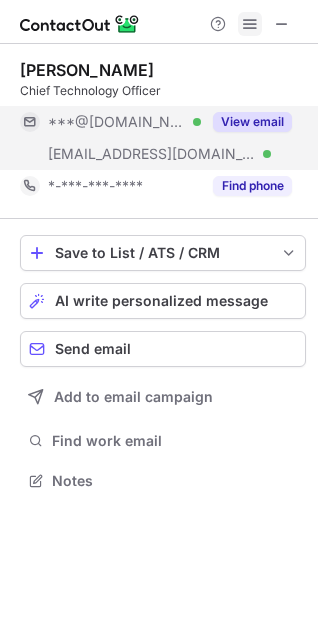 click at bounding box center (250, 24) 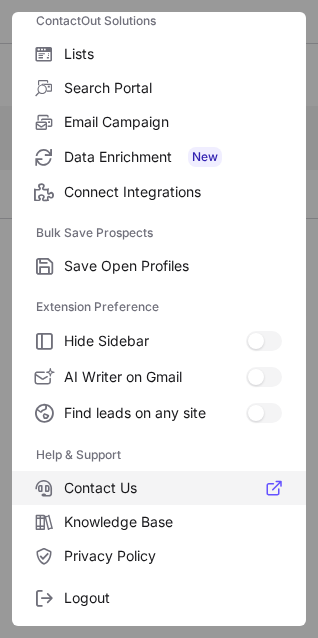 scroll, scrollTop: 195, scrollLeft: 0, axis: vertical 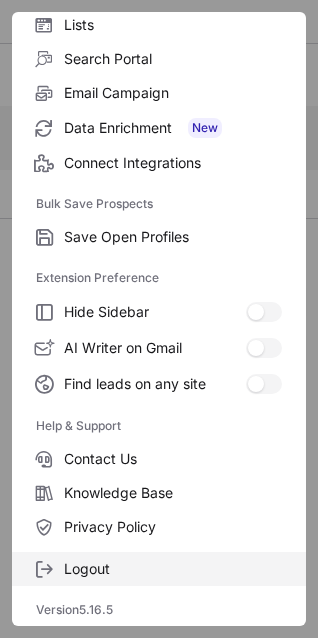 click on "Logout" at bounding box center [173, 569] 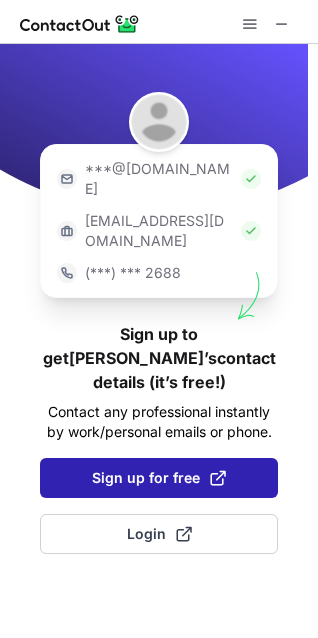 click on "Sign up for free" at bounding box center [159, 478] 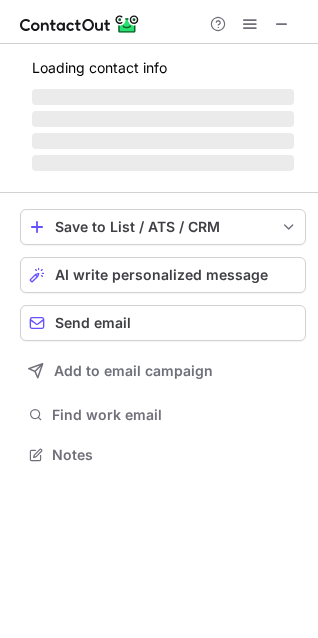 scroll, scrollTop: 10, scrollLeft: 10, axis: both 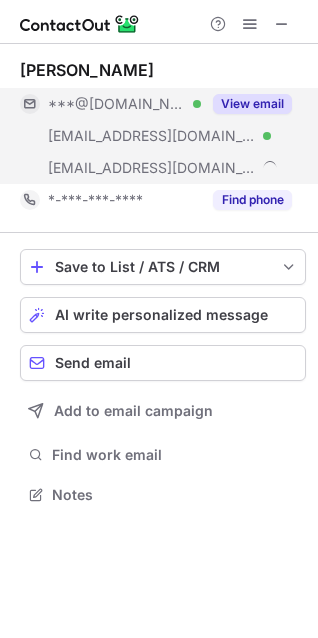 click on "View email" at bounding box center (246, 104) 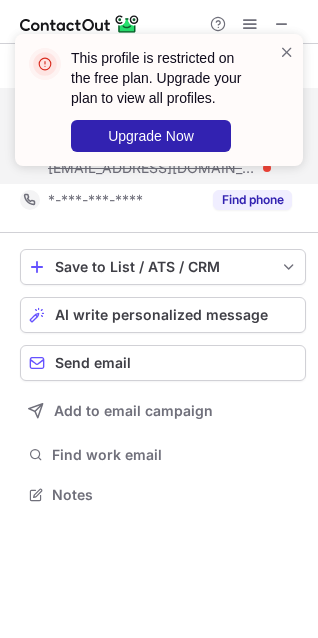 click at bounding box center [287, 100] 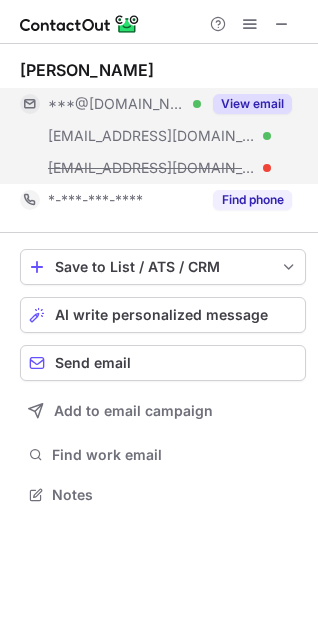 click at bounding box center (287, 52) 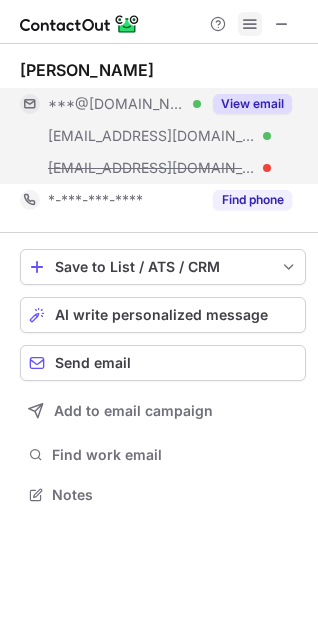 click at bounding box center (250, 24) 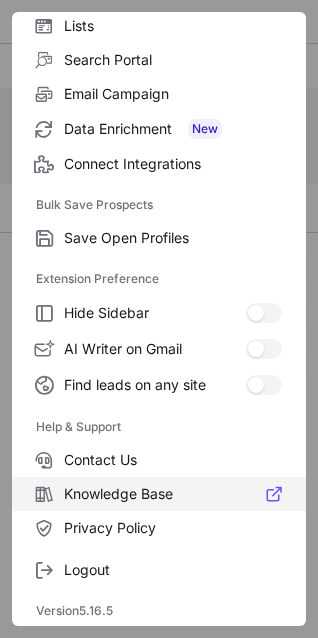 scroll, scrollTop: 195, scrollLeft: 0, axis: vertical 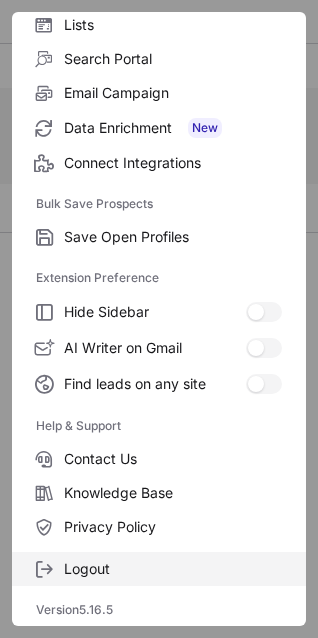 click on "Logout" at bounding box center (159, 569) 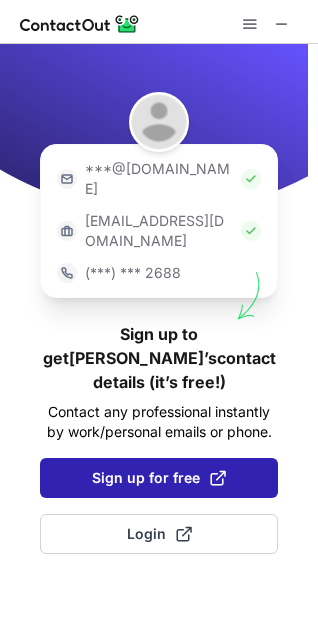 click on "Sign up for free" at bounding box center (159, 478) 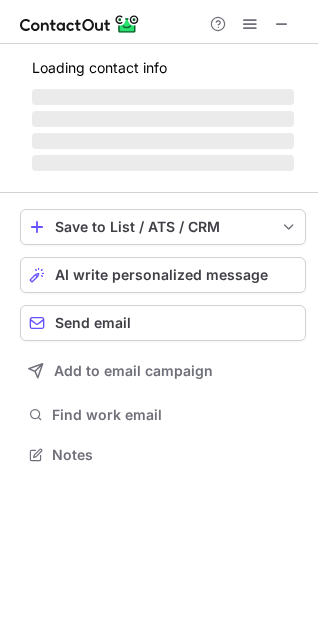 scroll, scrollTop: 10, scrollLeft: 10, axis: both 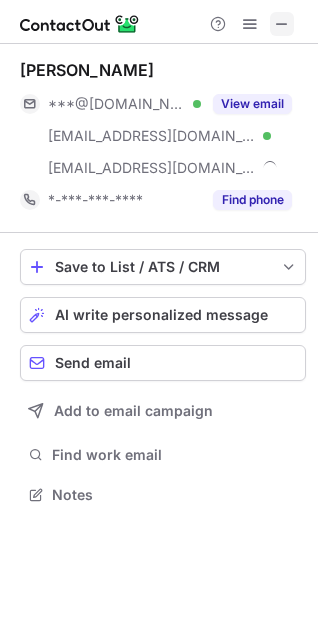 click at bounding box center (282, 24) 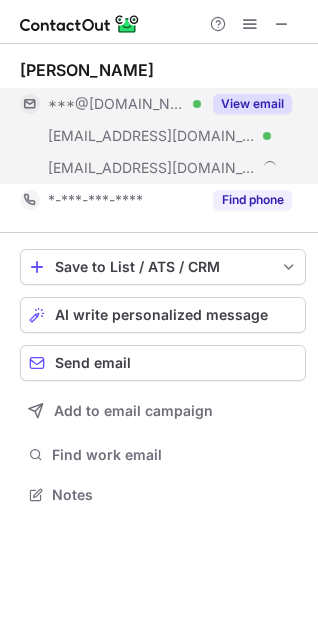 click on "View email" at bounding box center (252, 104) 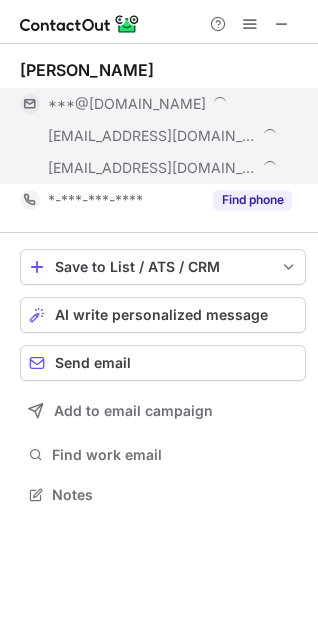 scroll, scrollTop: 10, scrollLeft: 10, axis: both 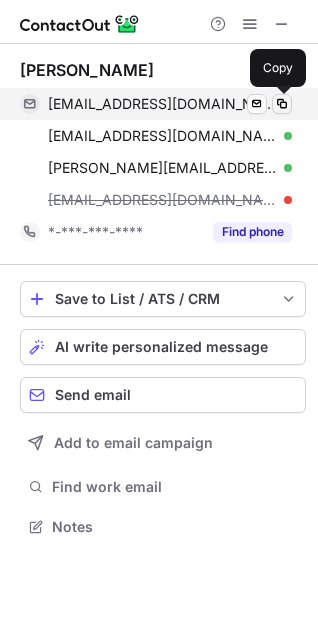 click at bounding box center [282, 104] 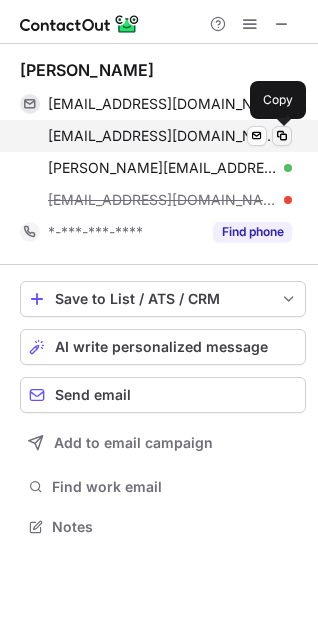 click at bounding box center (282, 136) 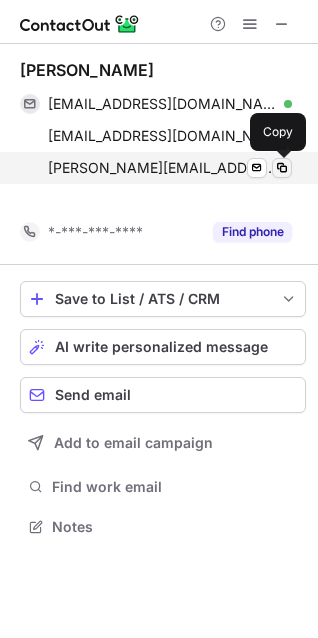 scroll, scrollTop: 481, scrollLeft: 318, axis: both 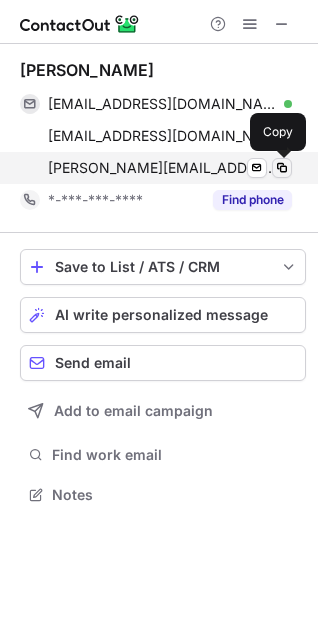 click at bounding box center [282, 168] 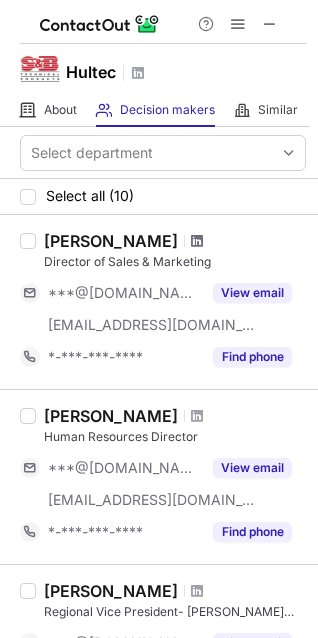 click at bounding box center (197, 241) 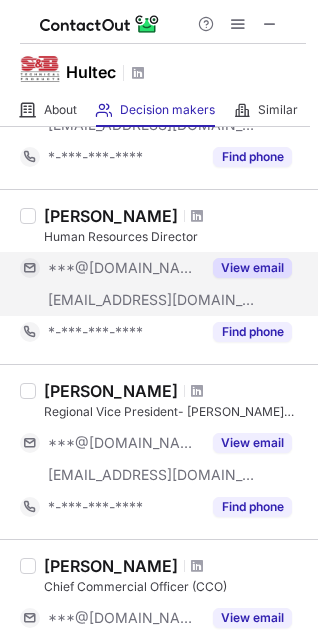 scroll, scrollTop: 300, scrollLeft: 0, axis: vertical 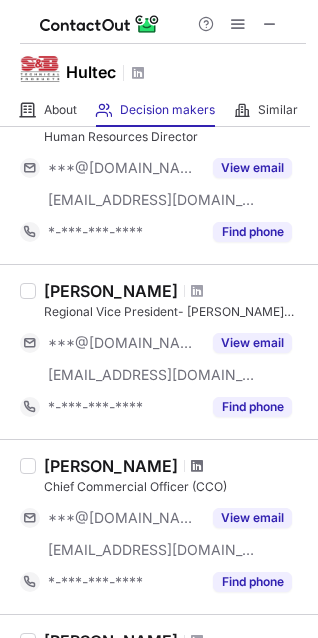 click at bounding box center [197, 466] 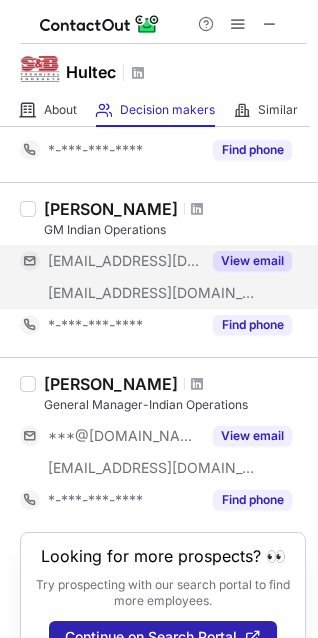 scroll, scrollTop: 1465, scrollLeft: 0, axis: vertical 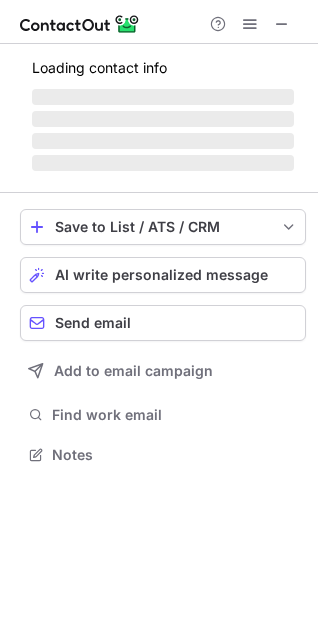 click at bounding box center (282, 24) 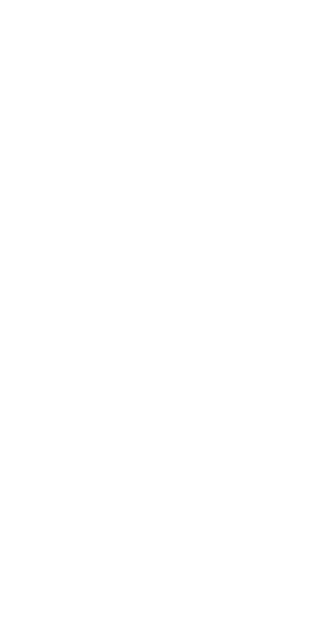 scroll, scrollTop: 0, scrollLeft: 0, axis: both 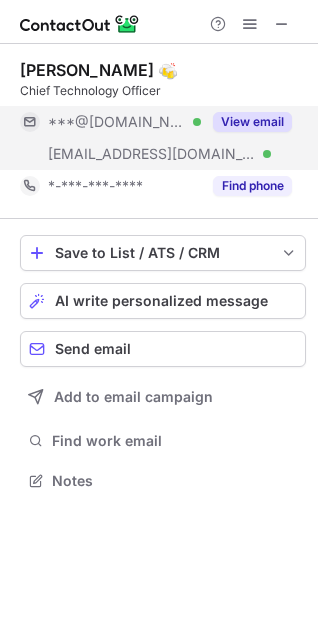 click on "View email" at bounding box center (252, 122) 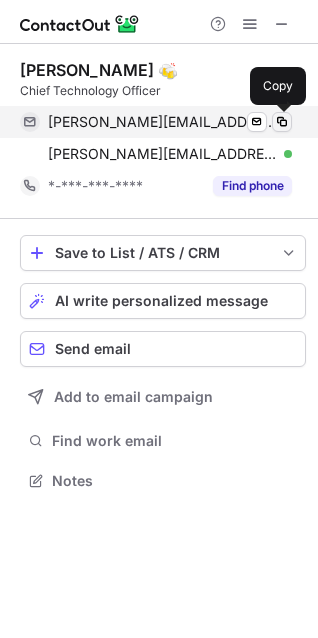 click at bounding box center (282, 122) 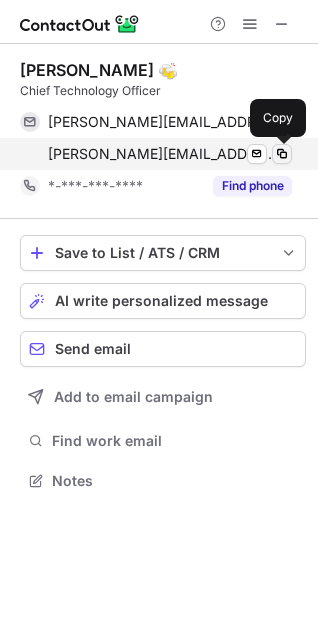 click at bounding box center (282, 154) 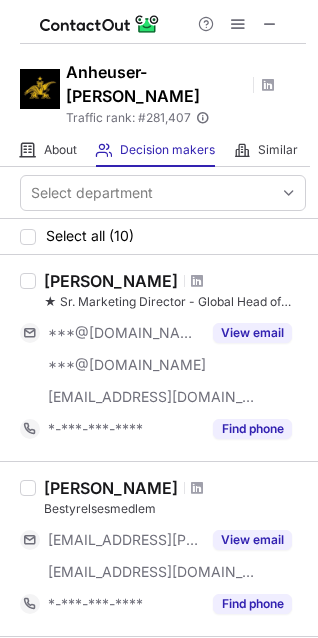 click at bounding box center [197, 281] 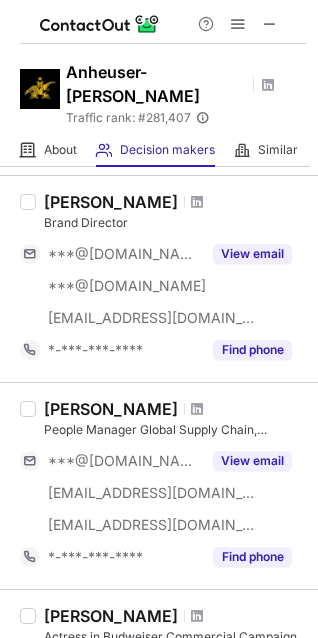 scroll, scrollTop: 1673, scrollLeft: 0, axis: vertical 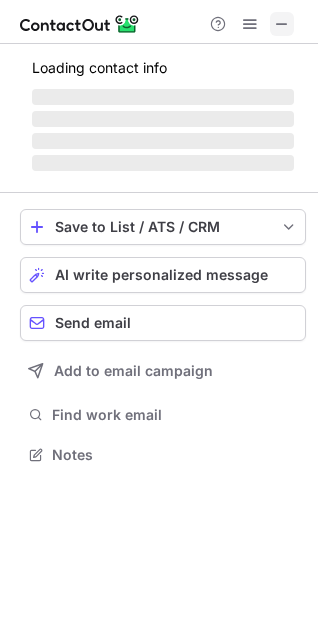click at bounding box center (282, 24) 